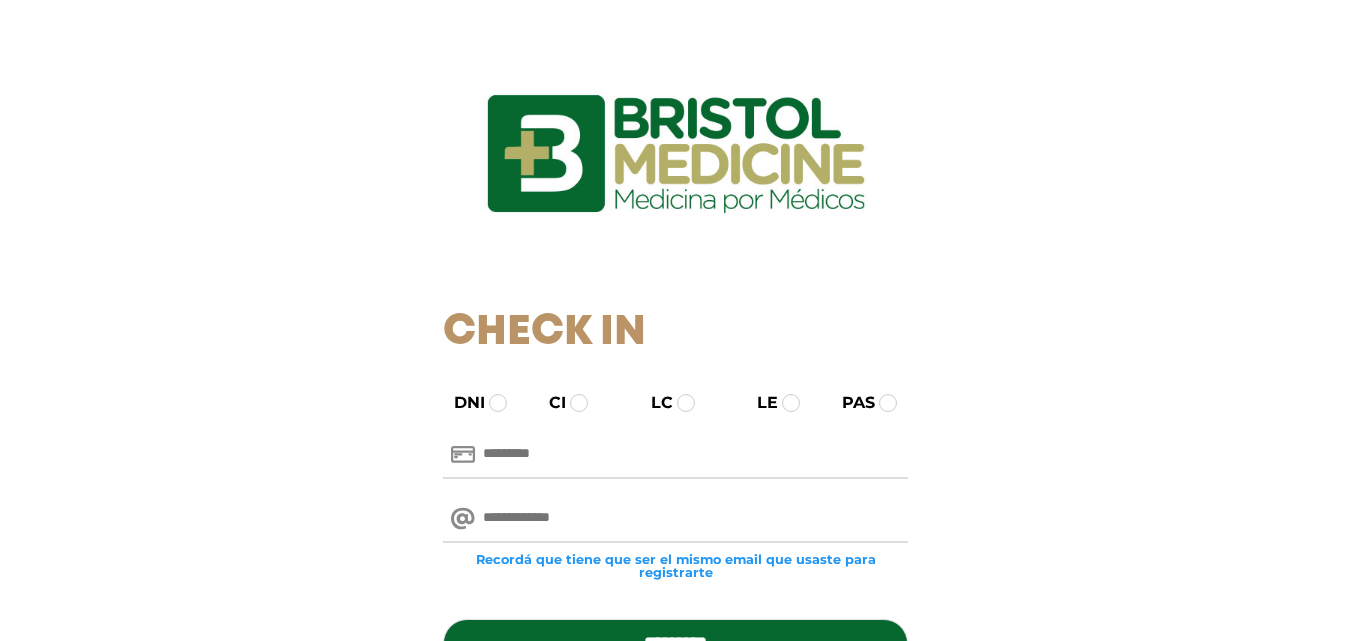 scroll, scrollTop: 0, scrollLeft: 0, axis: both 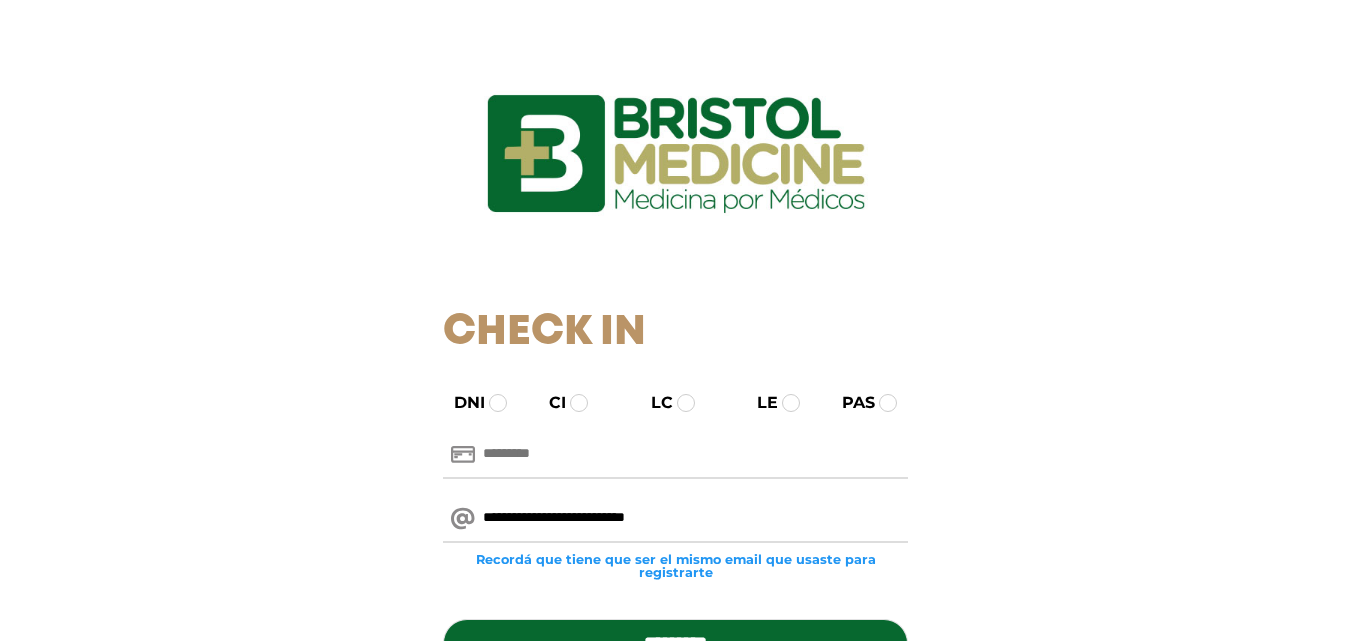 click on "**********" at bounding box center [675, 519] 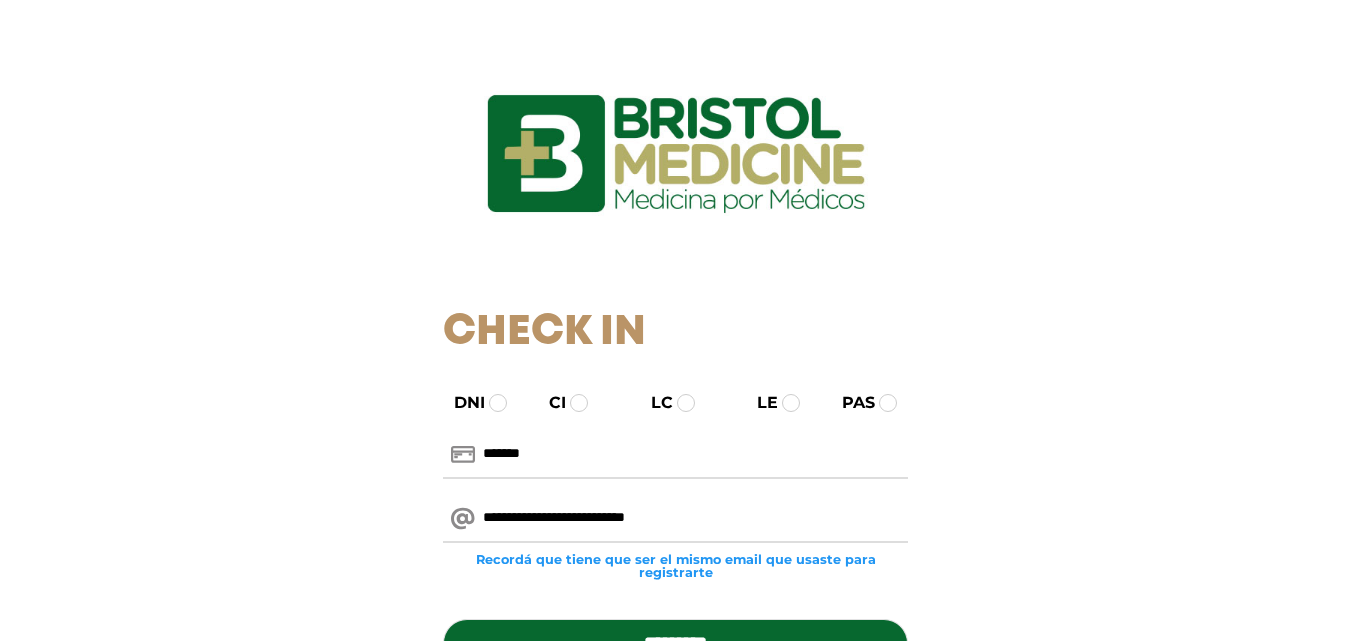 click on "*******" at bounding box center [675, 455] 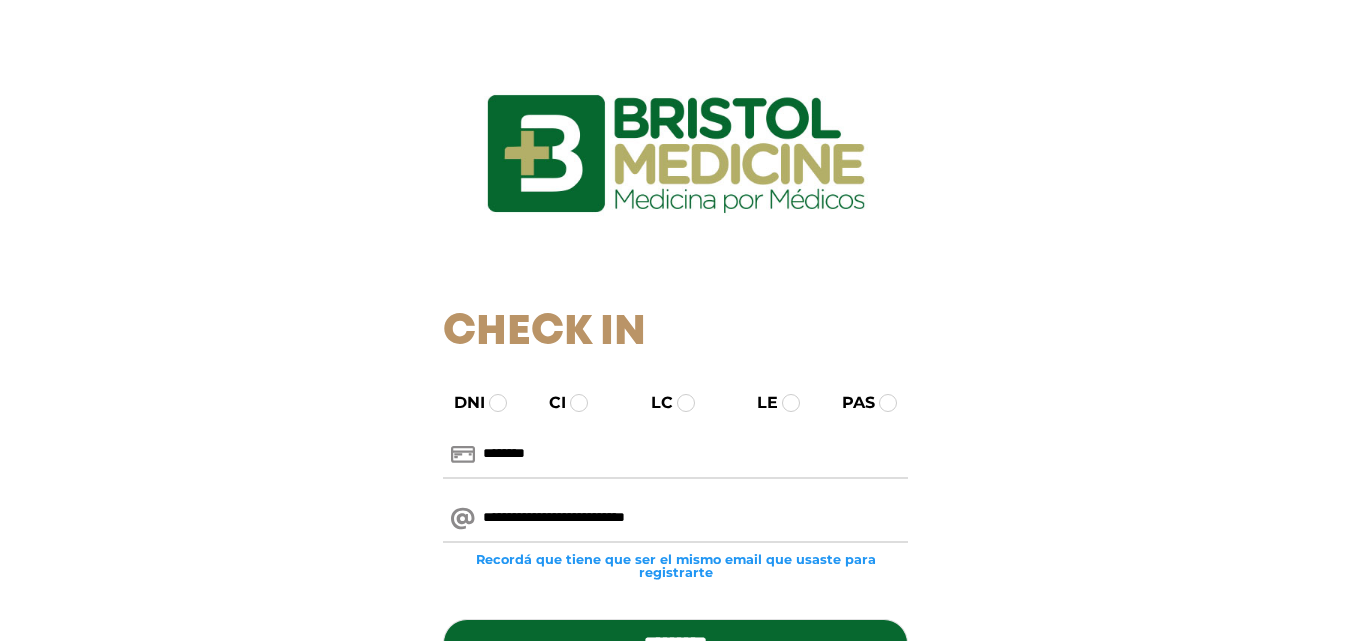 type on "********" 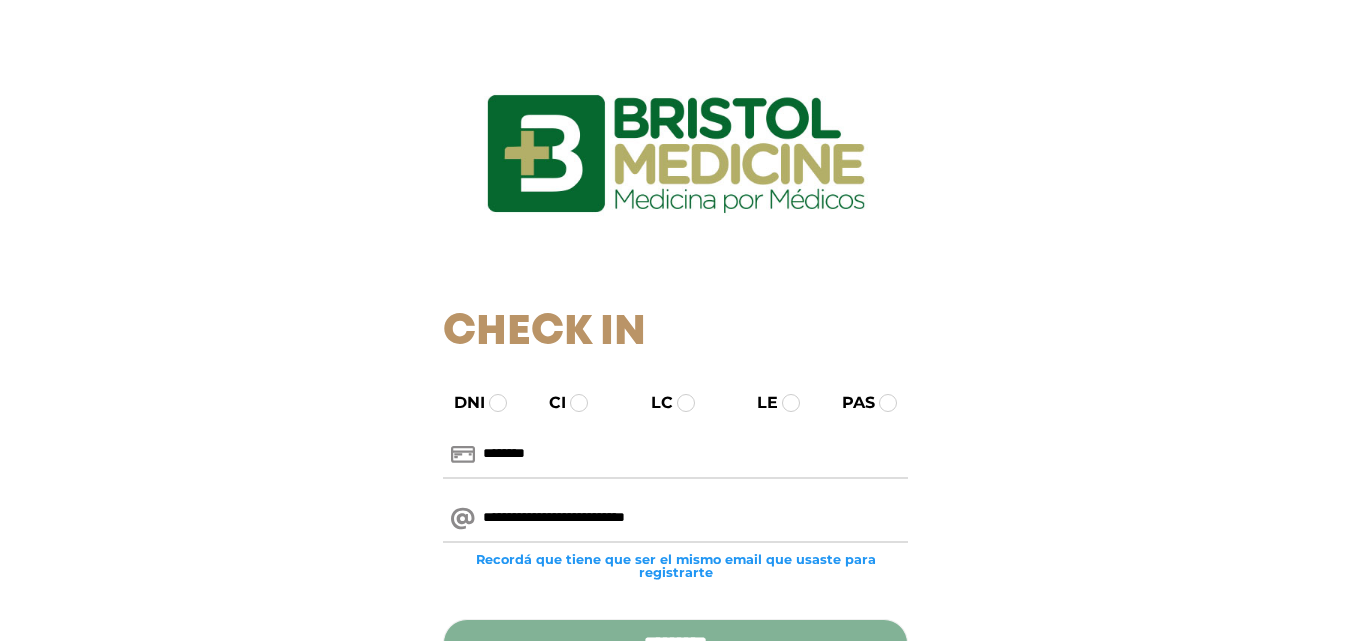 click on "*********" at bounding box center [675, 643] 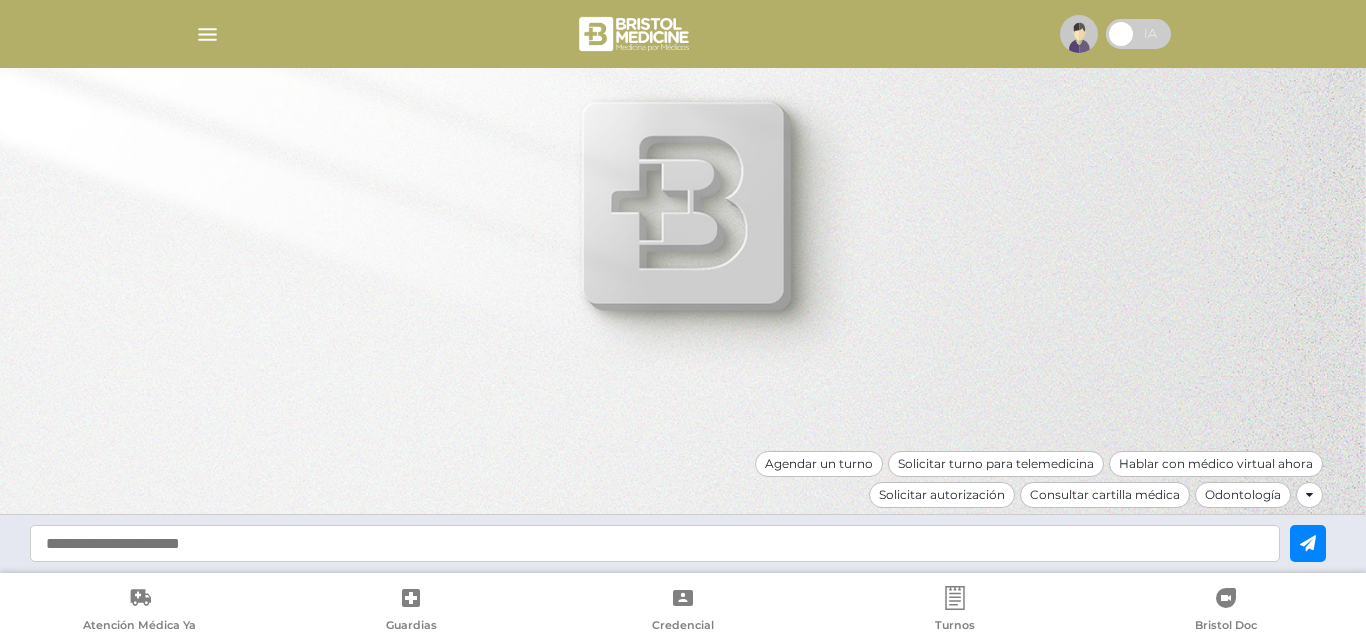 scroll, scrollTop: 0, scrollLeft: 0, axis: both 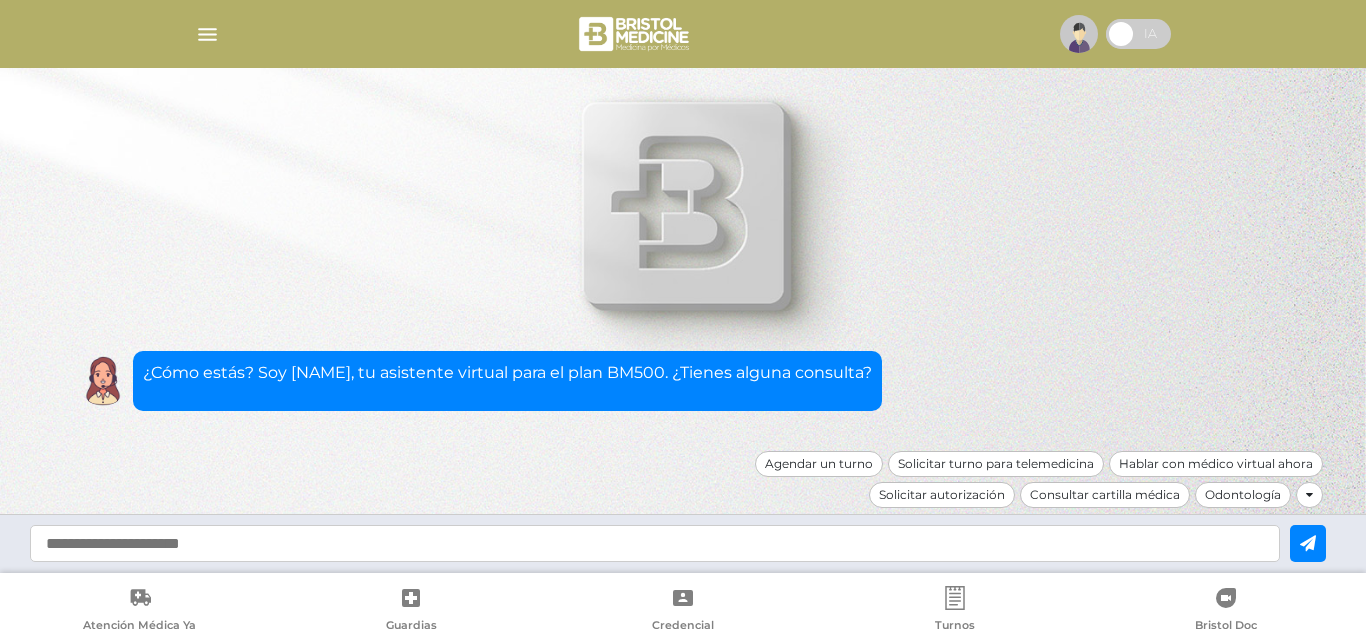 click at bounding box center [207, 34] 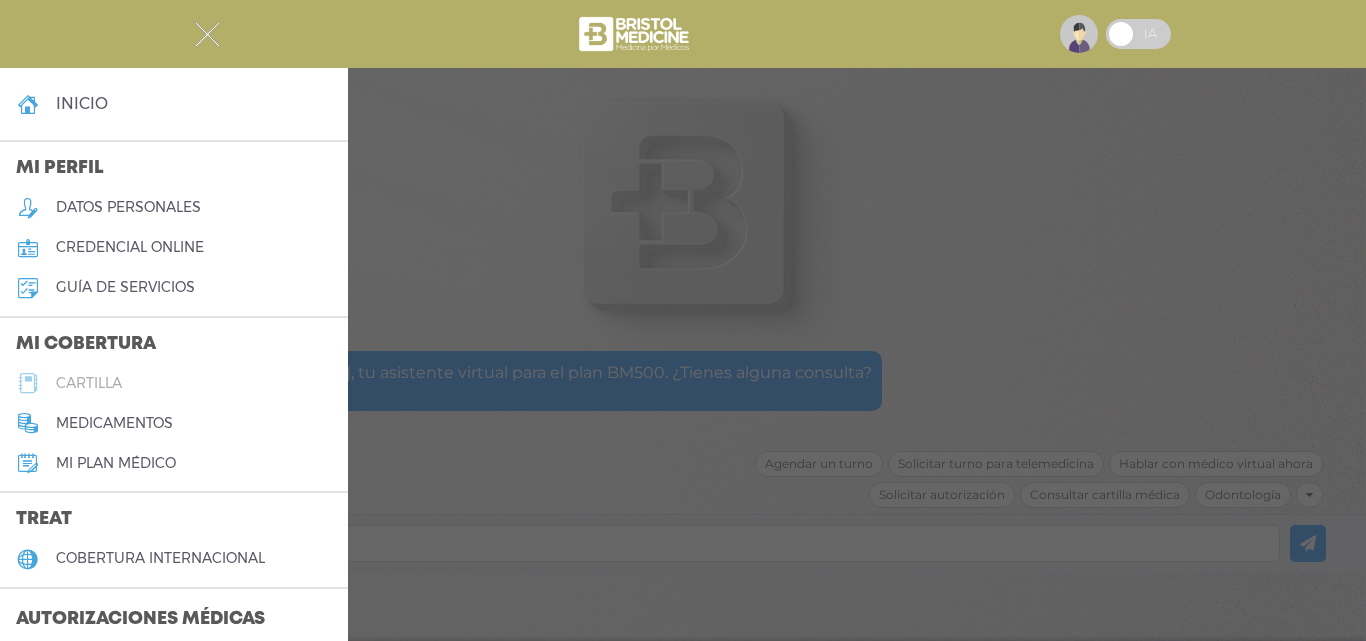 click on "cartilla" at bounding box center (89, 383) 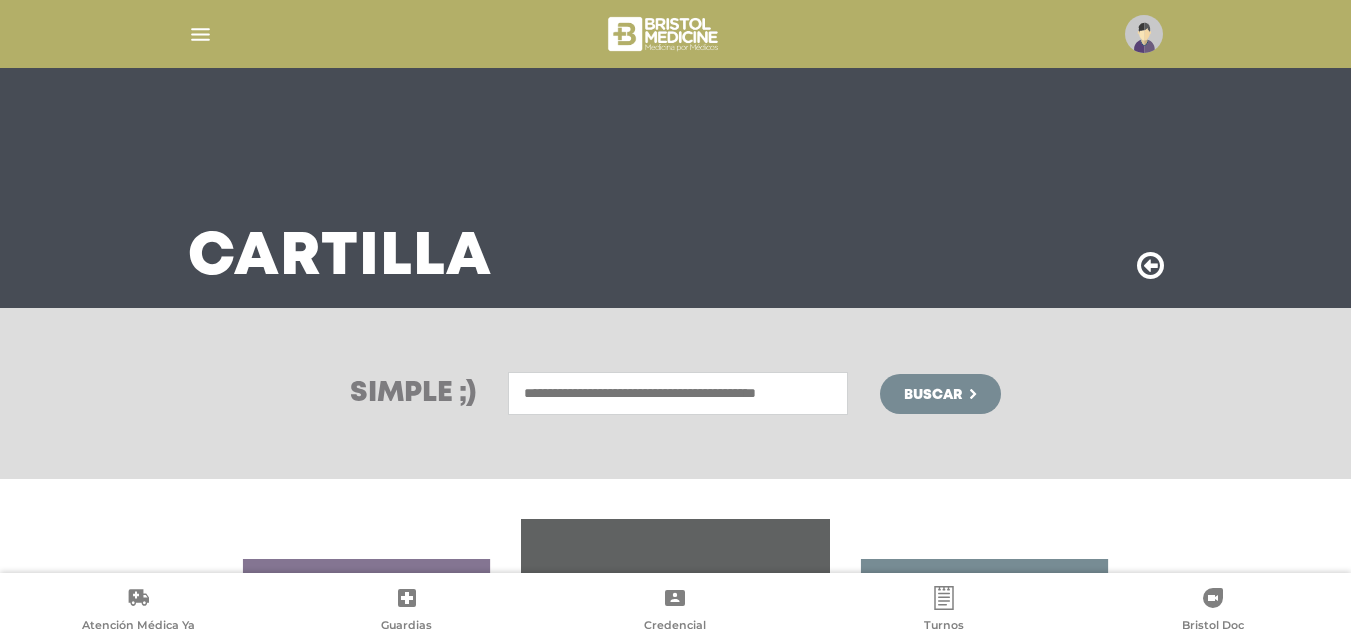 scroll, scrollTop: 0, scrollLeft: 0, axis: both 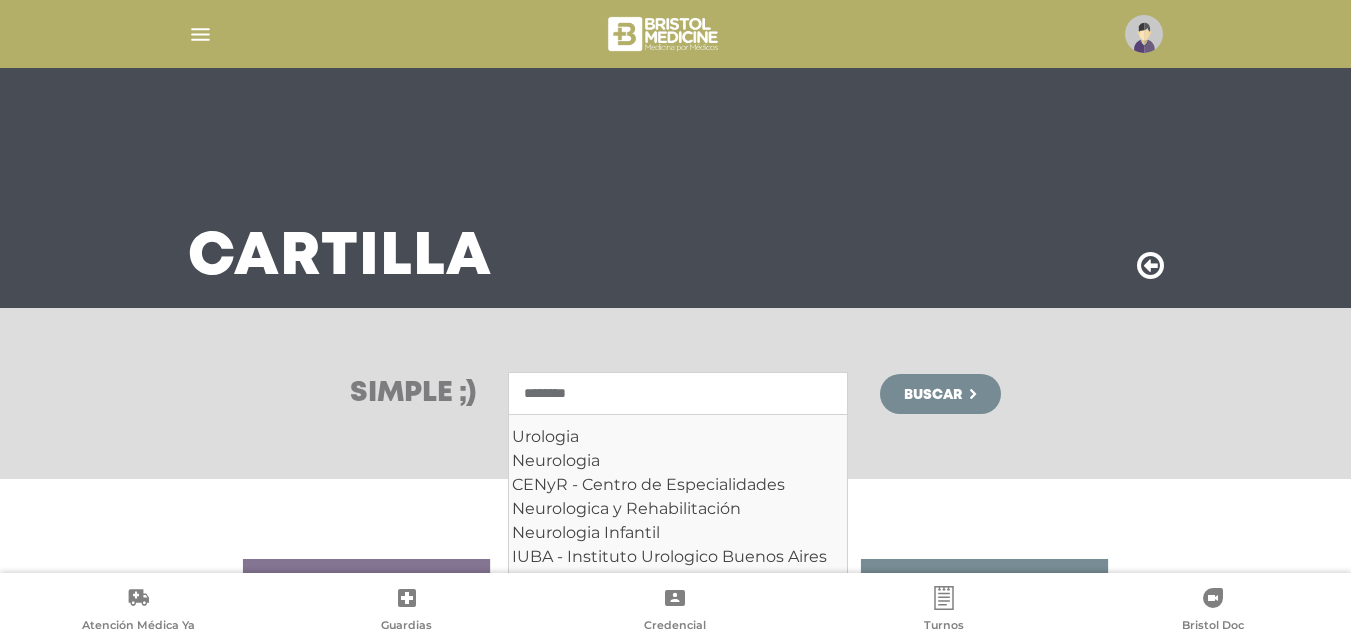 type on "********" 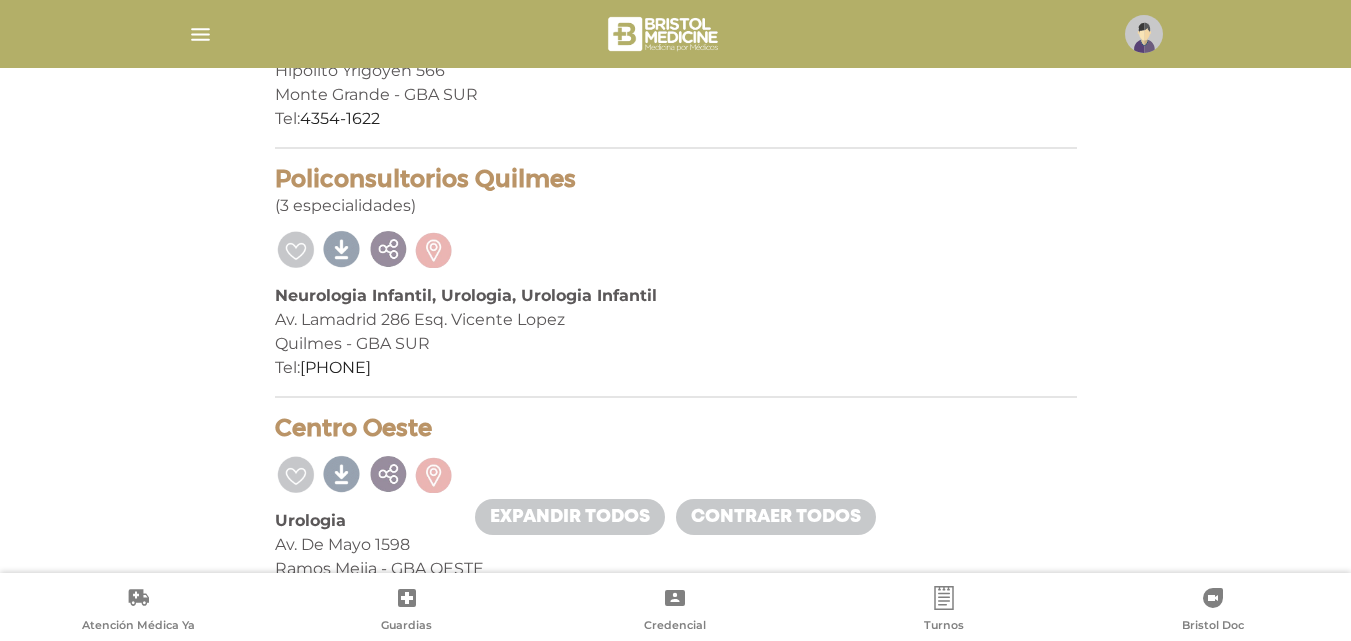 scroll, scrollTop: 10500, scrollLeft: 0, axis: vertical 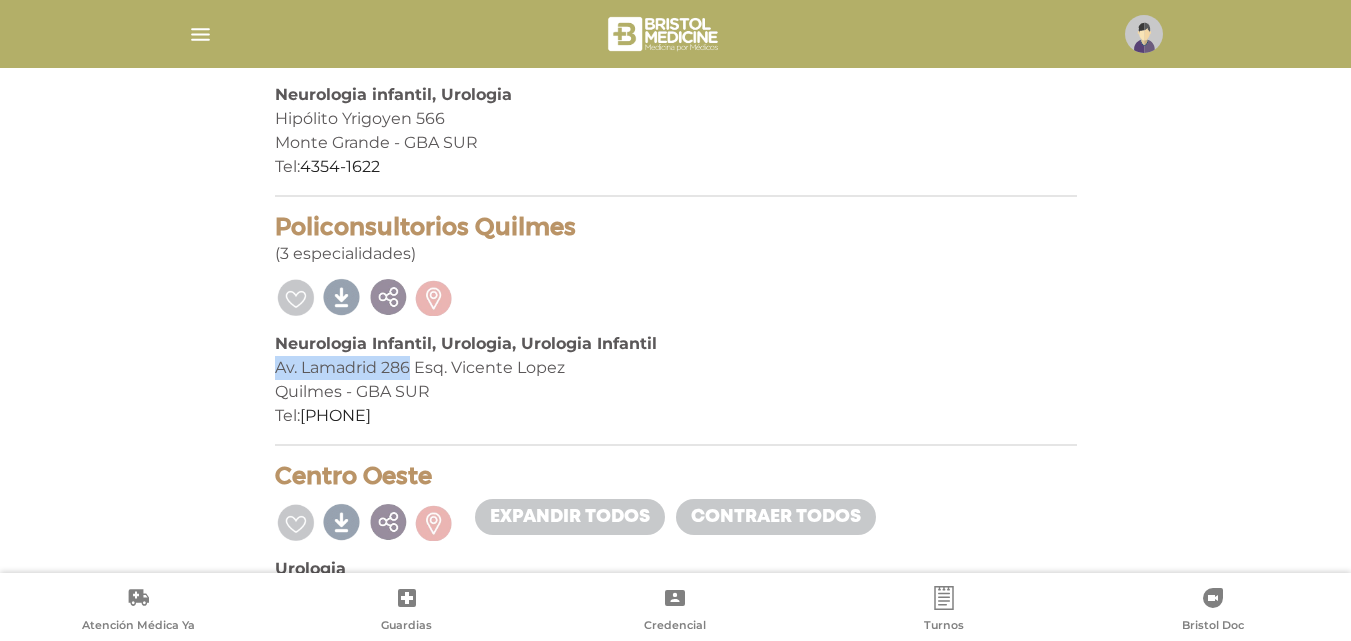 drag, startPoint x: 267, startPoint y: 373, endPoint x: 413, endPoint y: 368, distance: 146.08559 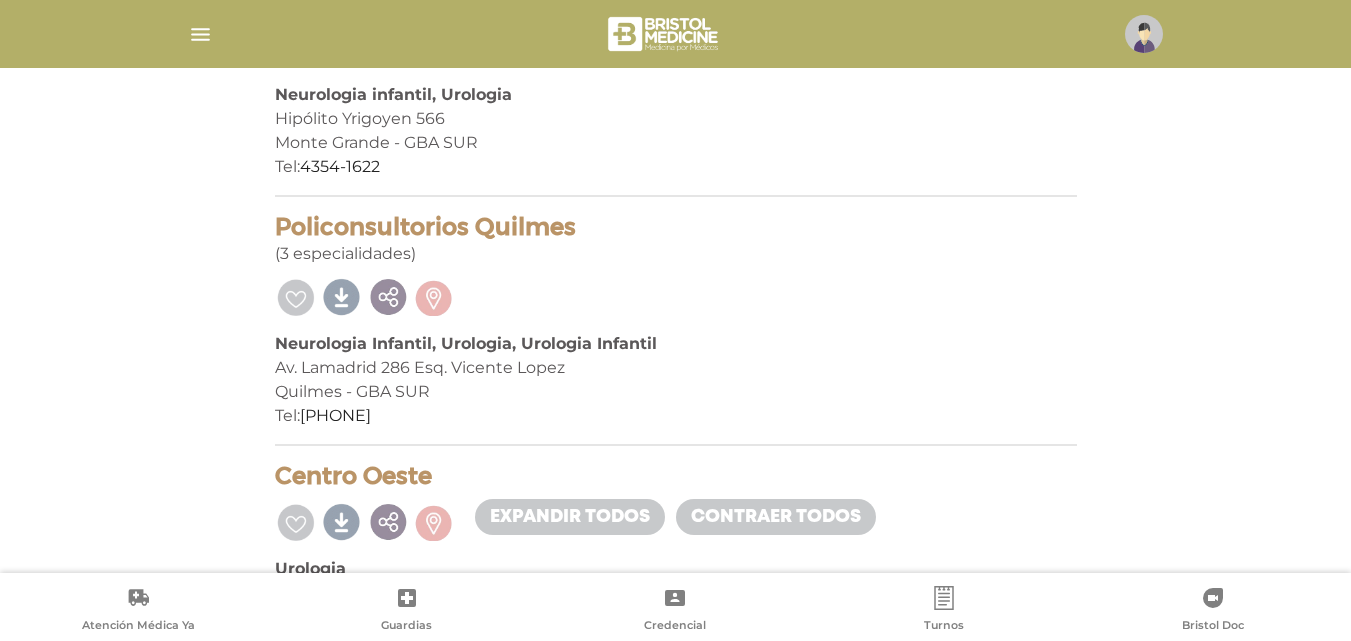 click on "61 prestadores  encontrados
On Demand!
mostrar en mi área
Mostrar en mapa
Demasiados resultados. Refiná la búsqueda para cargar el mapa.
cargando mapa
Centro Médico Vilella
Urologia 																							 Av Los Incas [NUMBER] 												 Colegiales - [CITY] - [STATE] 												 Tel:  [PHONE]" at bounding box center [676, -1309] 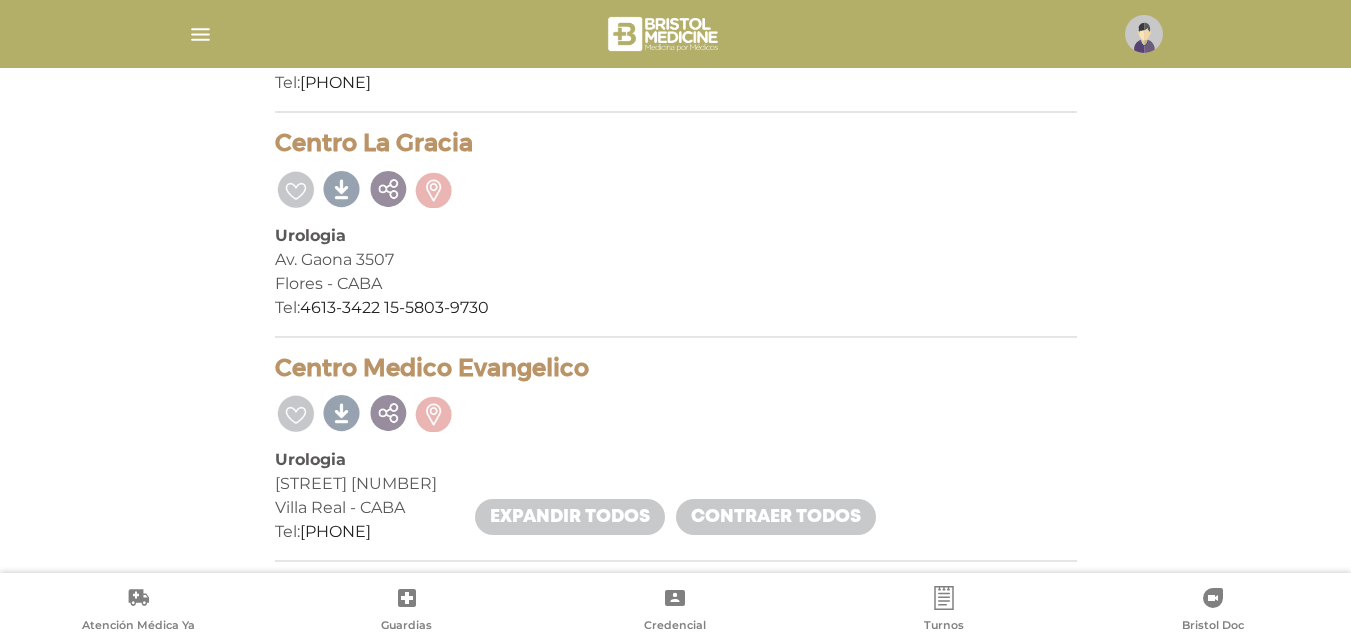 scroll, scrollTop: 12854, scrollLeft: 0, axis: vertical 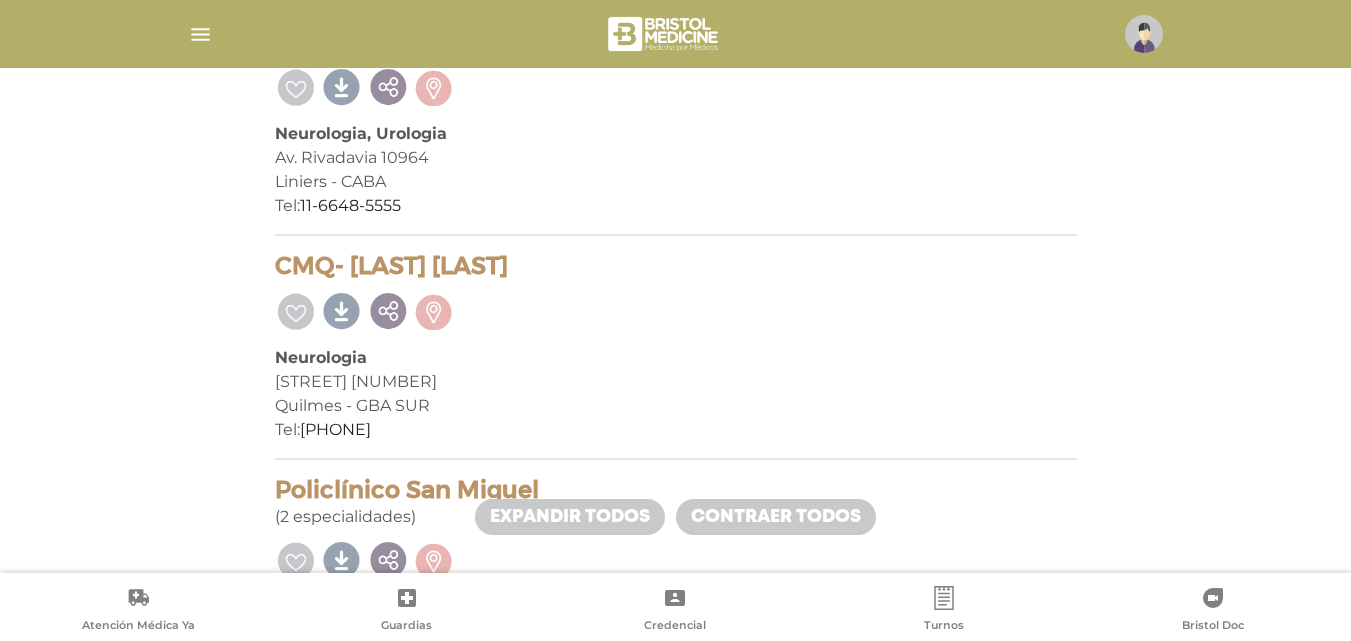 drag, startPoint x: 274, startPoint y: 262, endPoint x: 596, endPoint y: 267, distance: 322.03882 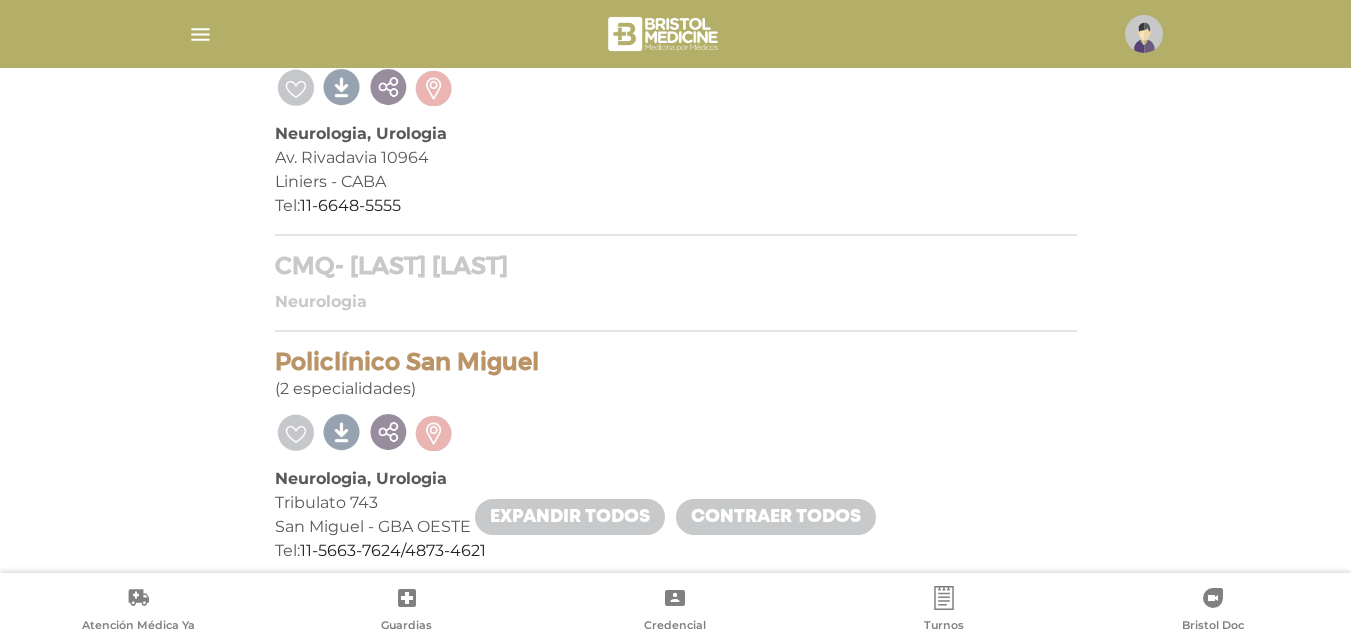 click on "CMQ- [LAST] [LAST]" at bounding box center (676, 266) 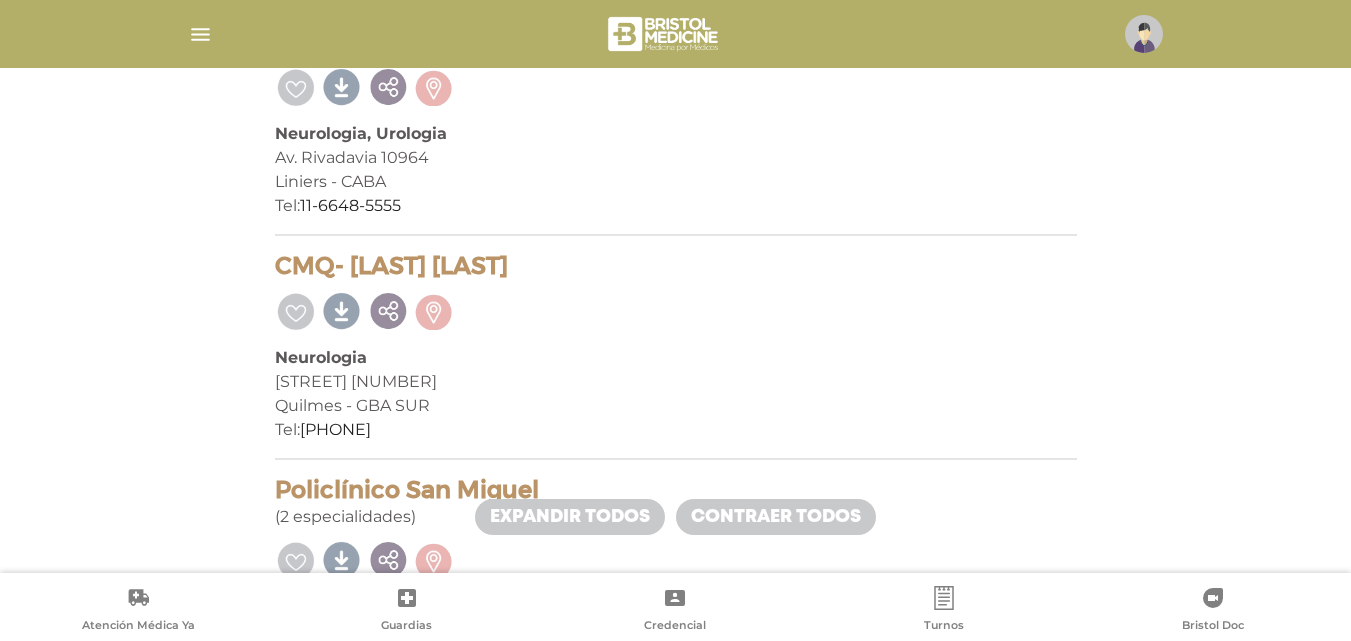 drag, startPoint x: 263, startPoint y: 266, endPoint x: 630, endPoint y: 257, distance: 367.11035 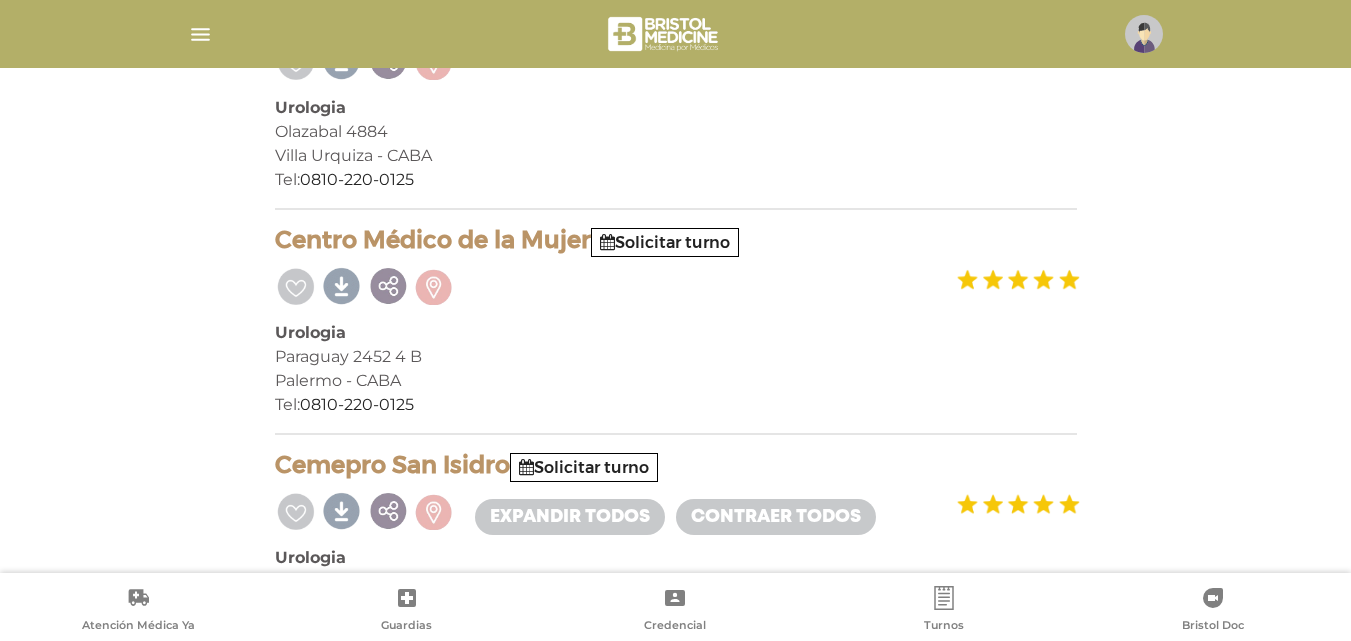 scroll, scrollTop: 900, scrollLeft: 0, axis: vertical 